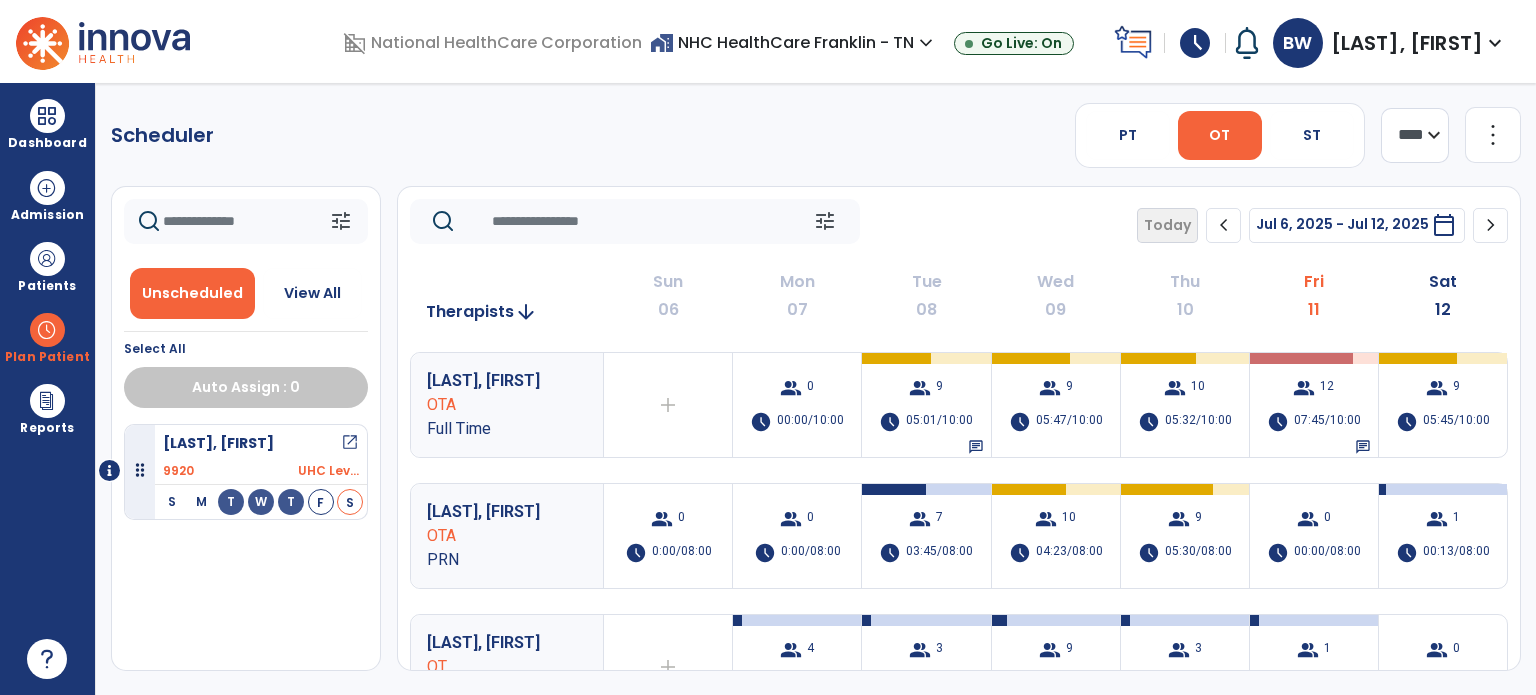 scroll, scrollTop: 0, scrollLeft: 0, axis: both 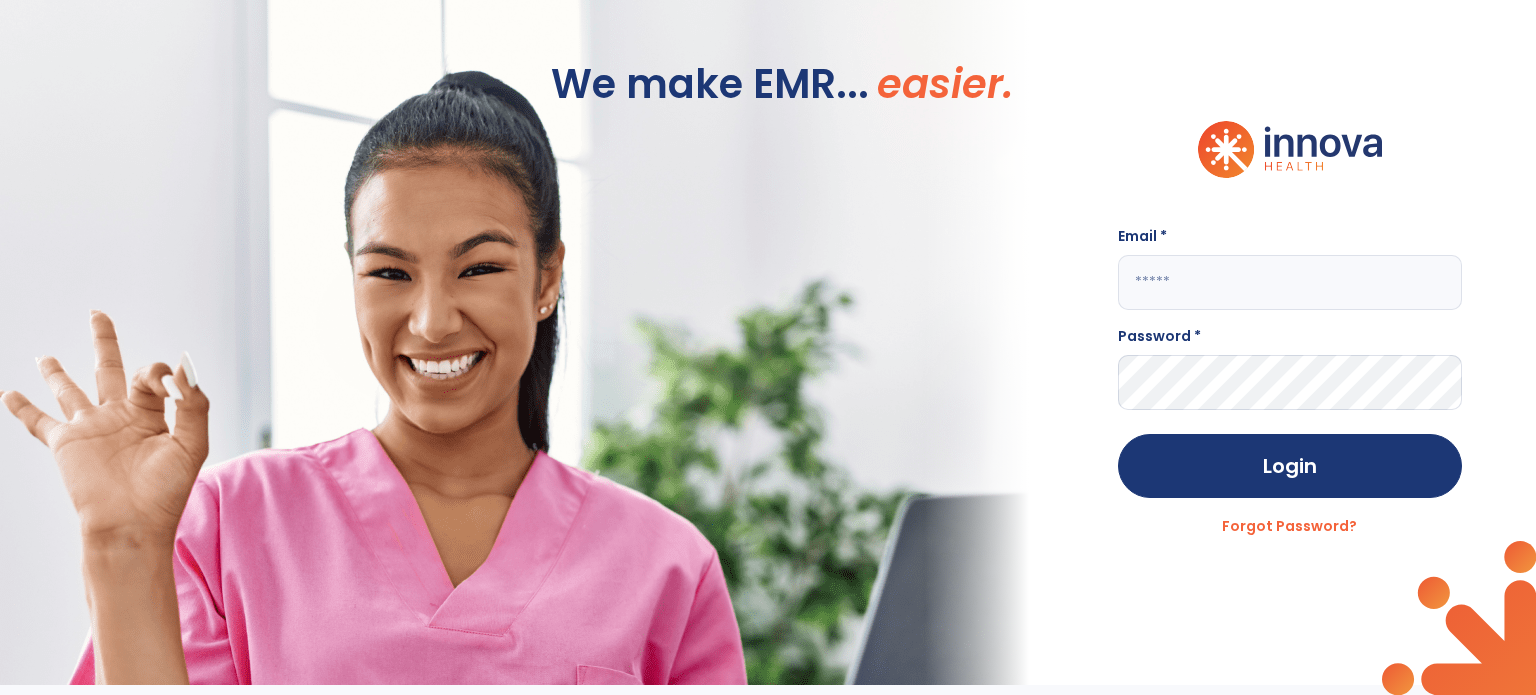 type on "**********" 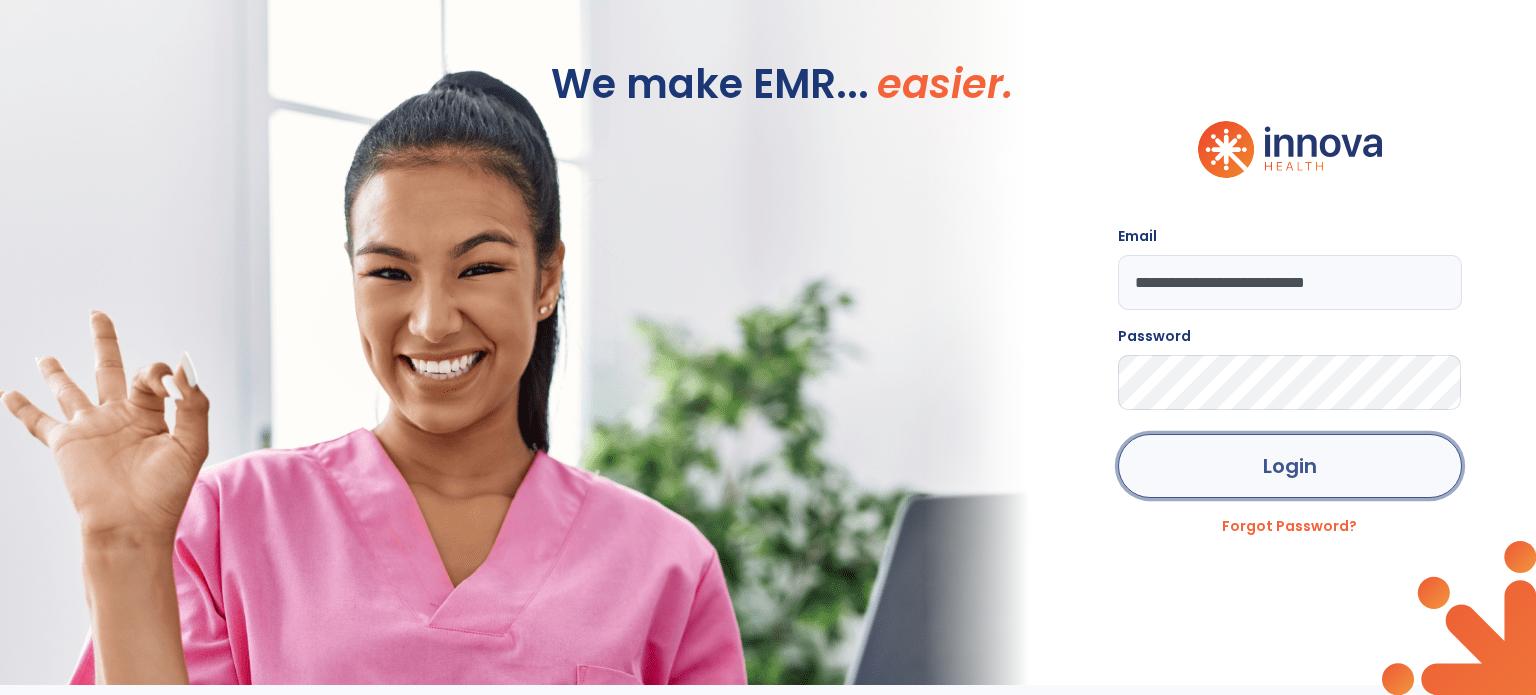 click on "Login" 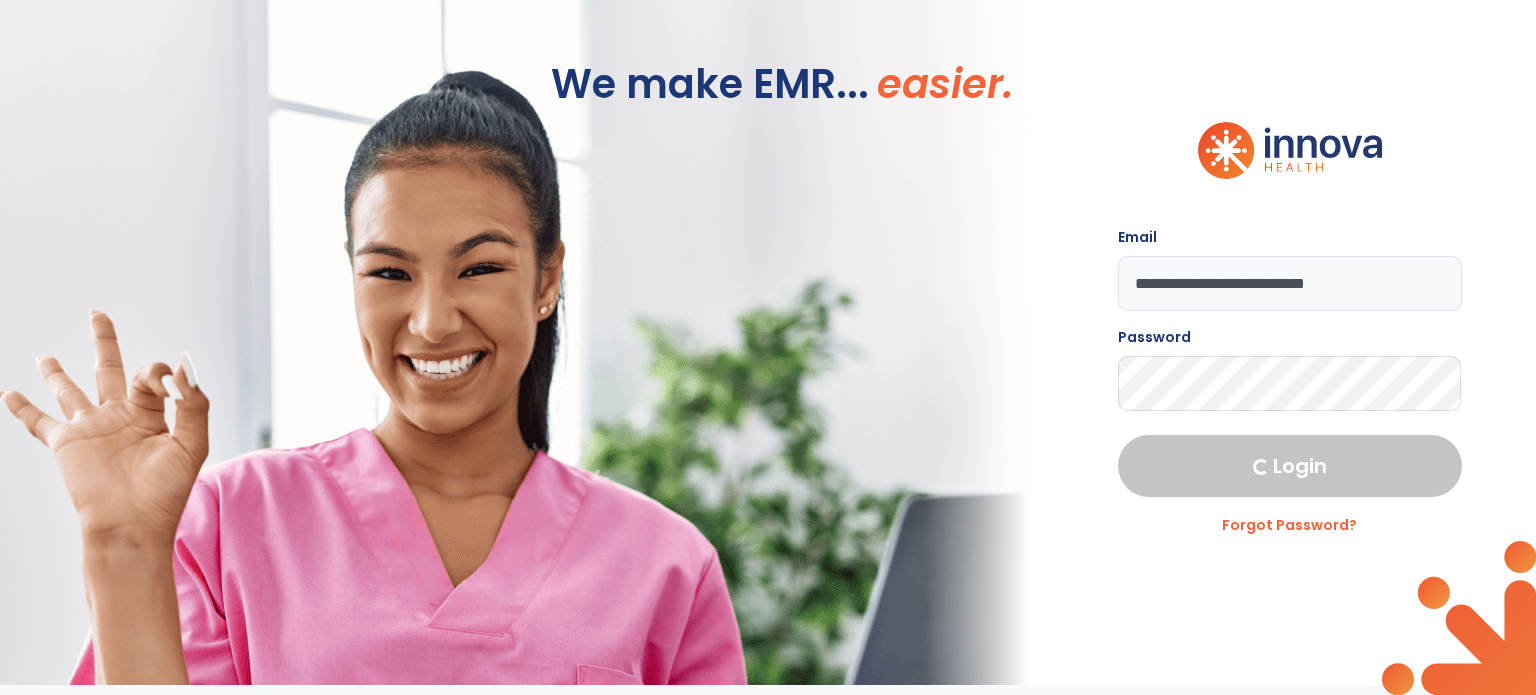 select on "****" 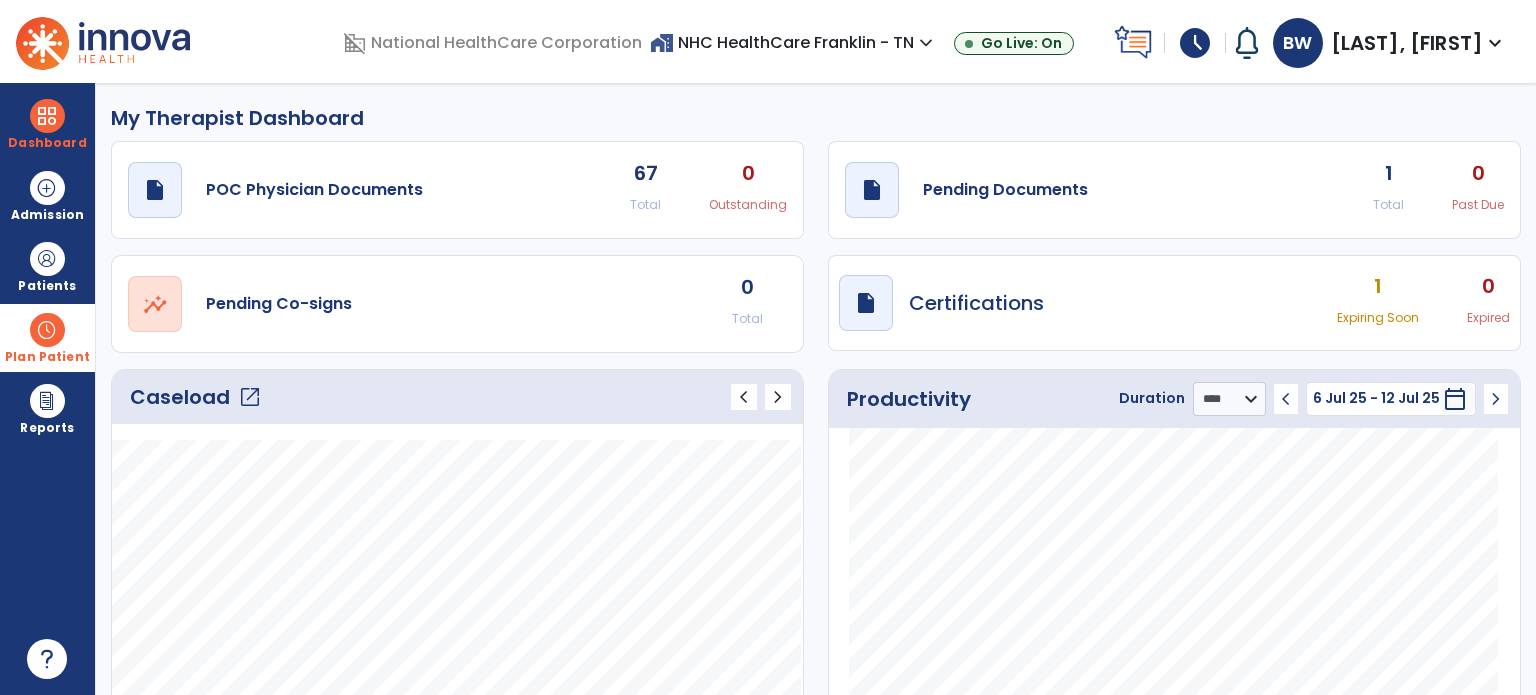 click at bounding box center [47, 330] 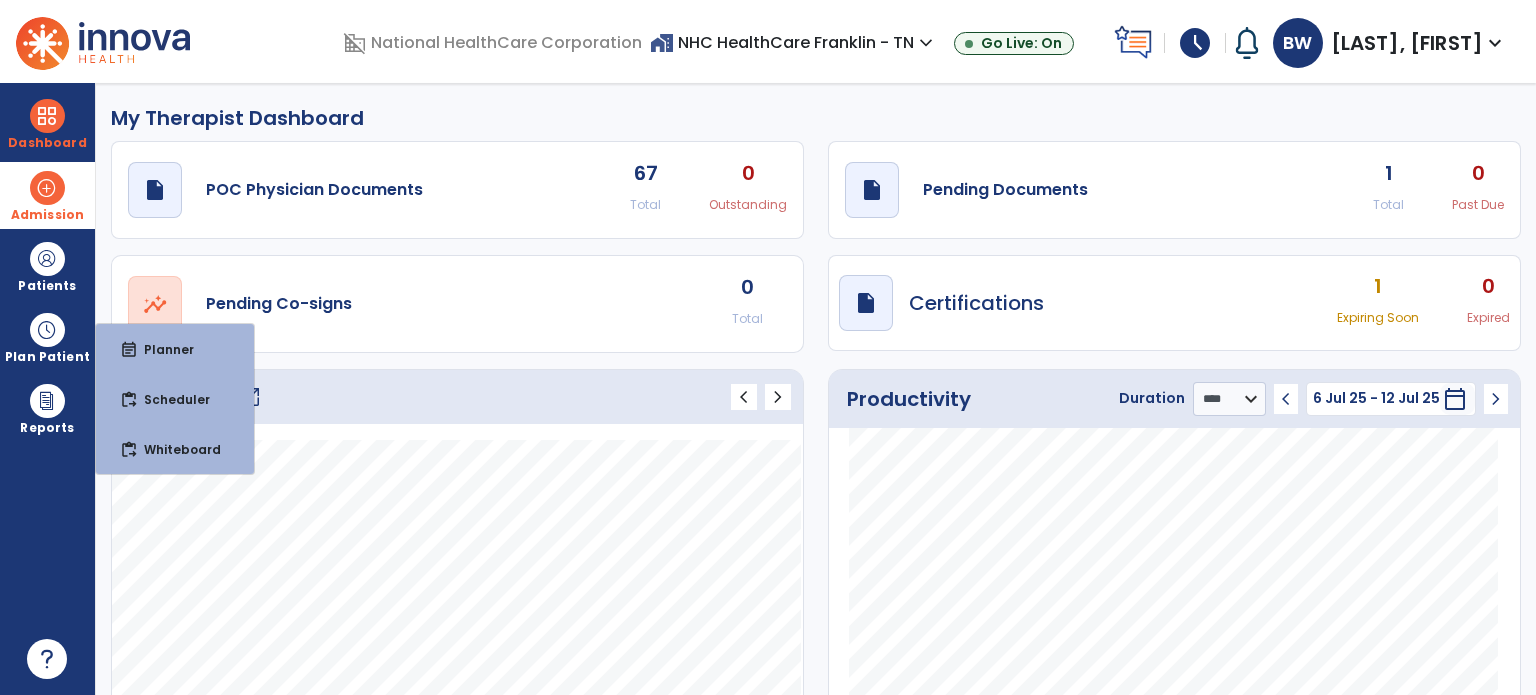click at bounding box center [47, 188] 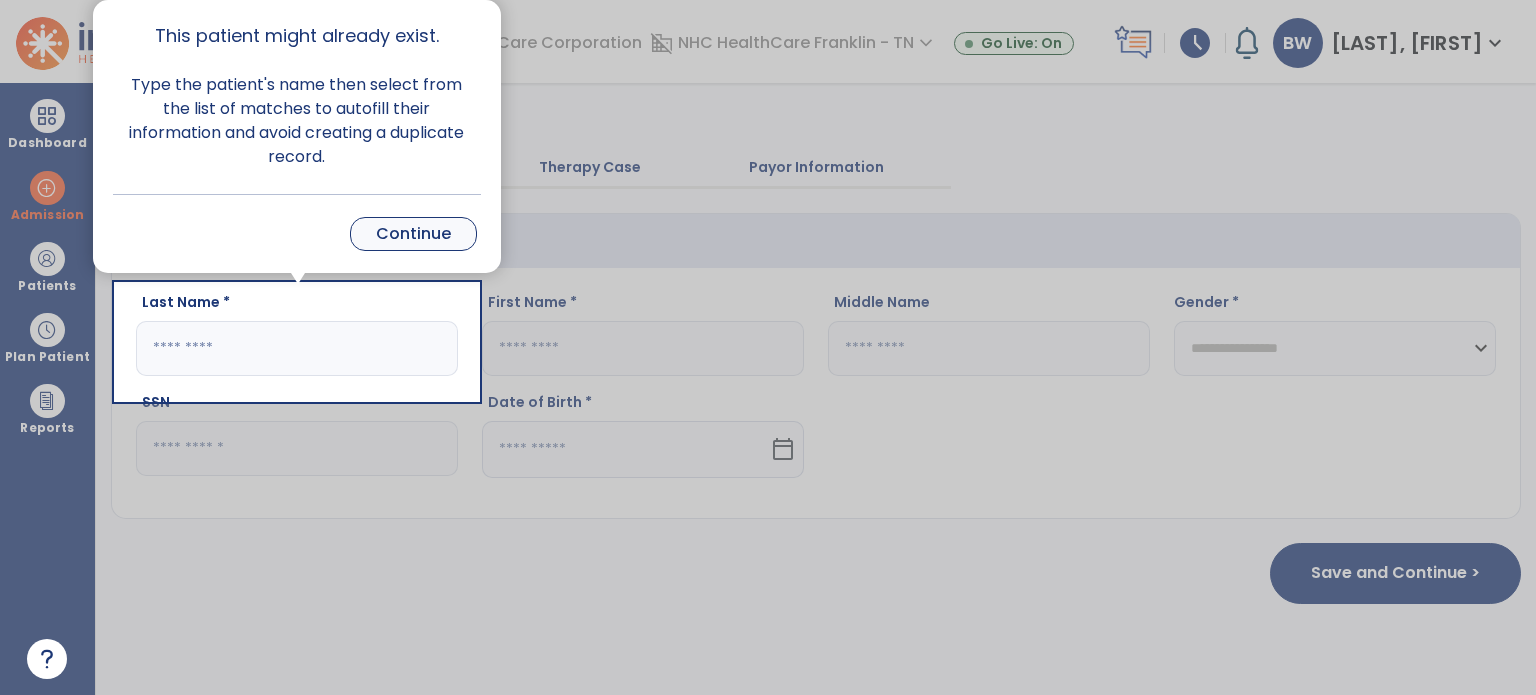 click on "Continue" at bounding box center [413, 234] 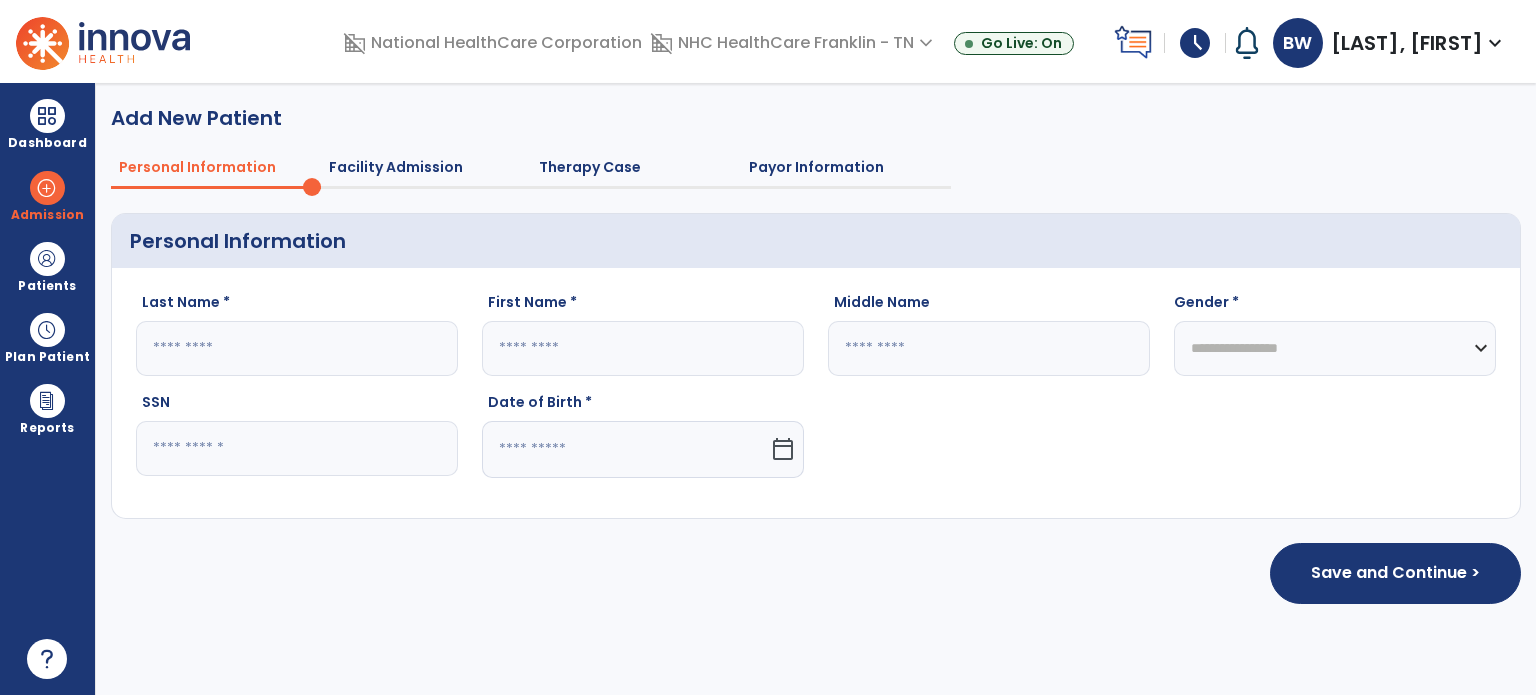 click 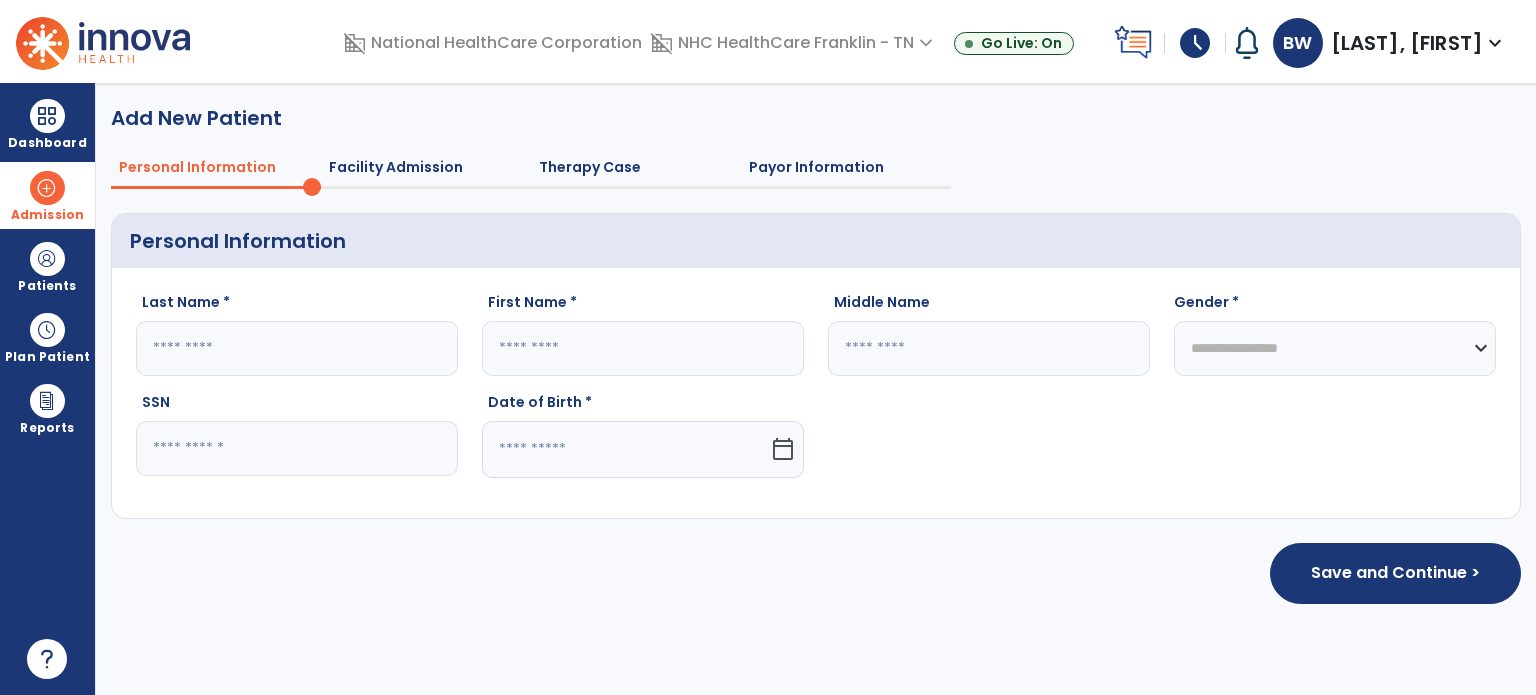 click at bounding box center [47, 188] 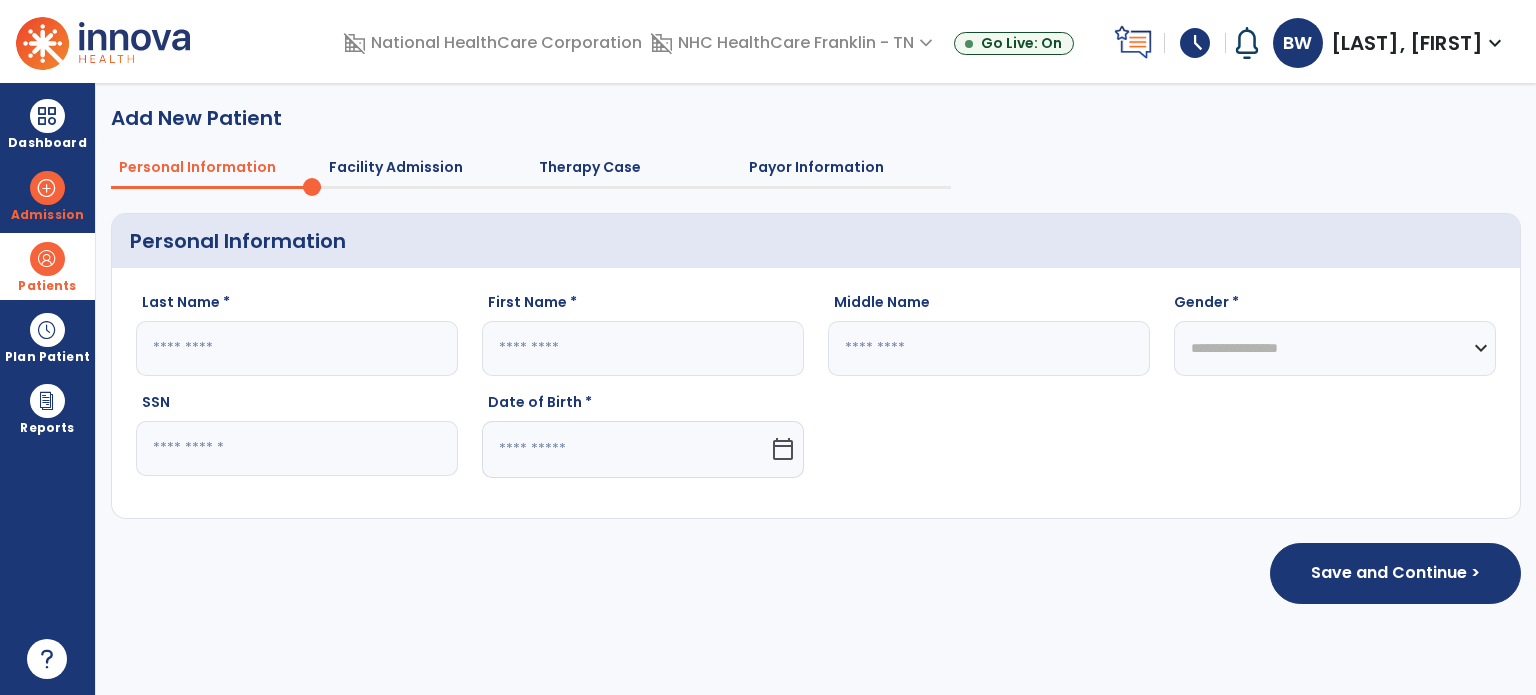 click at bounding box center [47, 259] 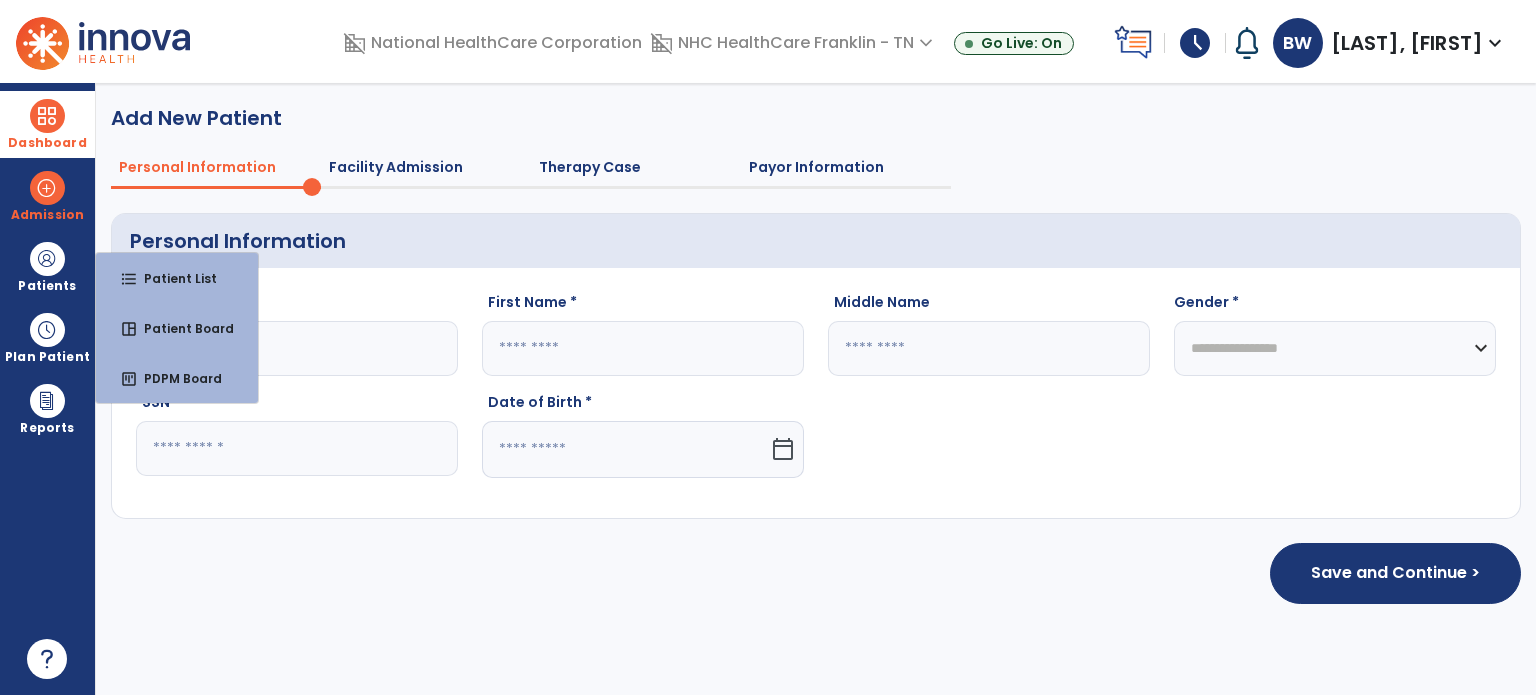 click at bounding box center [47, 116] 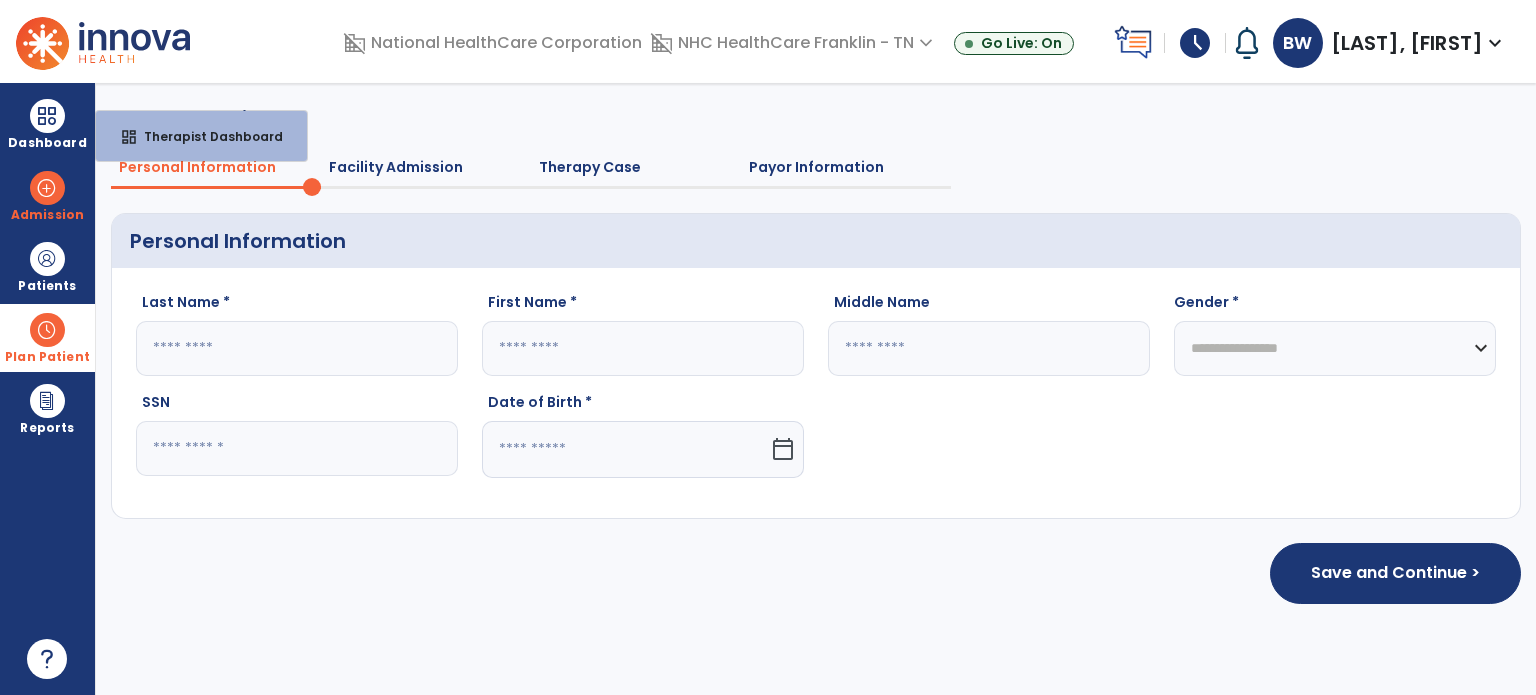 click at bounding box center [47, 330] 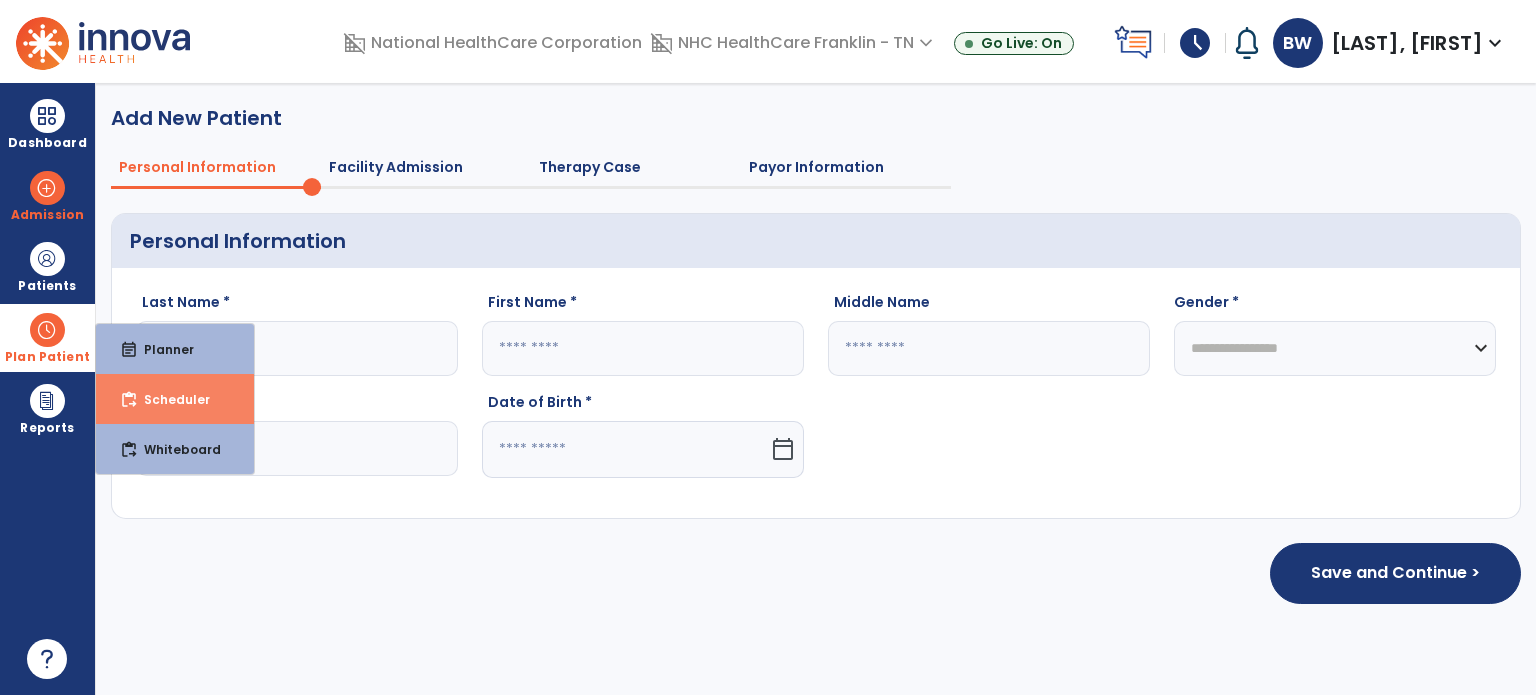 click on "Scheduler" at bounding box center [169, 399] 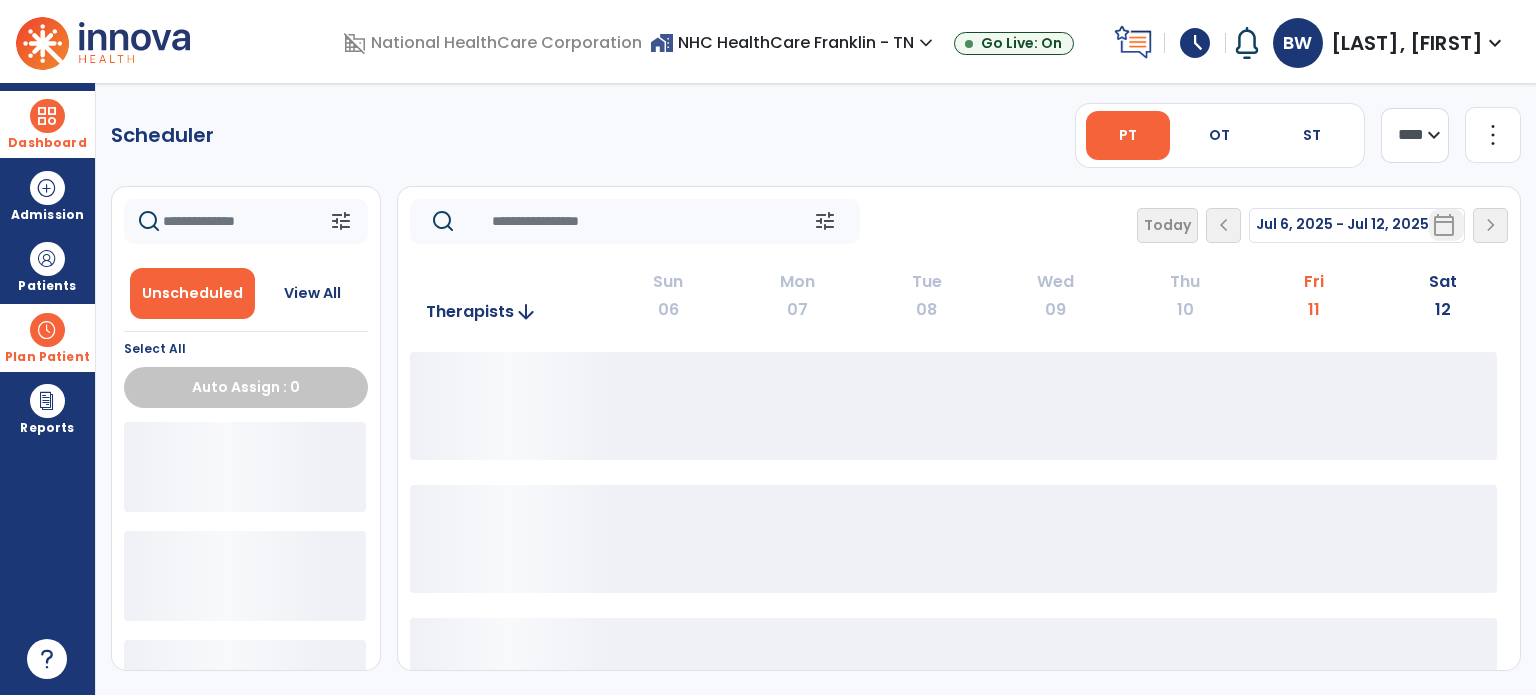 click at bounding box center [47, 116] 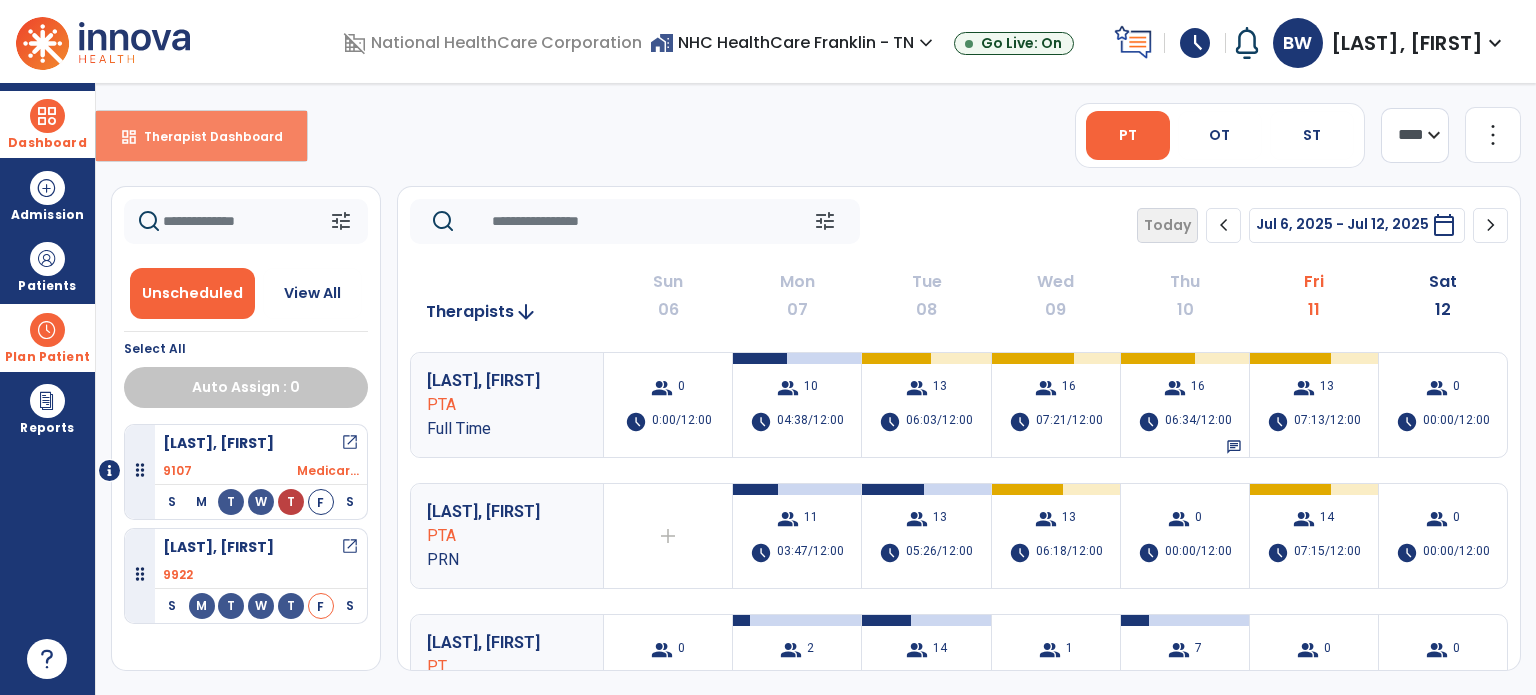 click on "Therapist Dashboard" at bounding box center (205, 136) 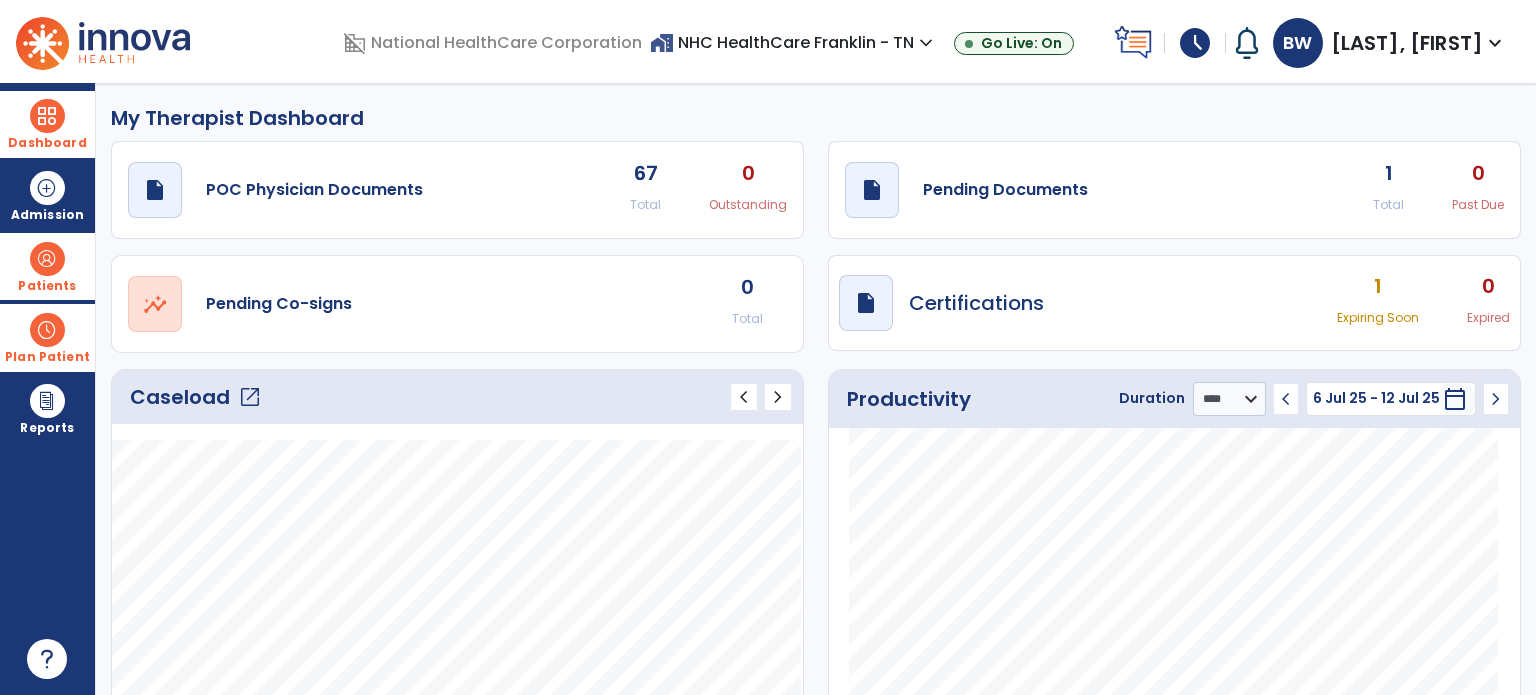 click at bounding box center (47, 259) 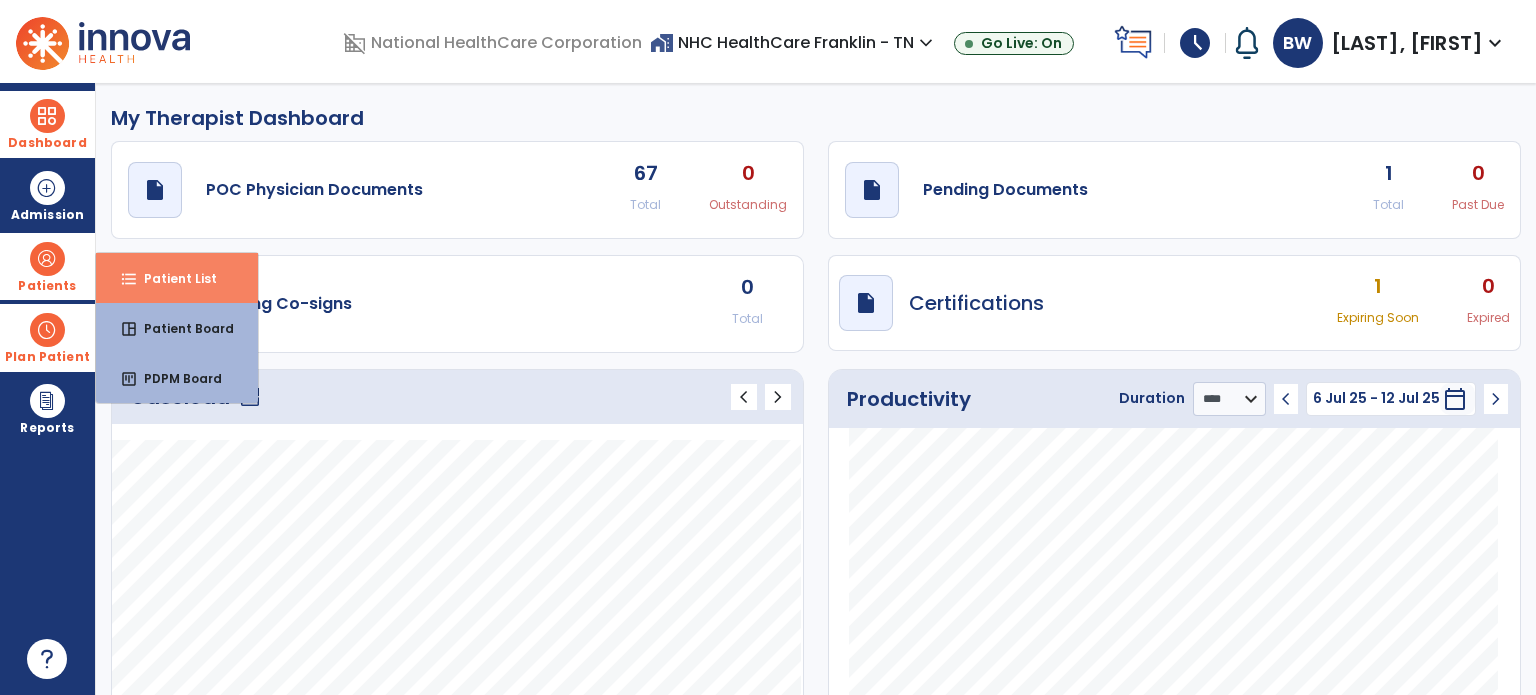 click on "Patient List" at bounding box center [172, 278] 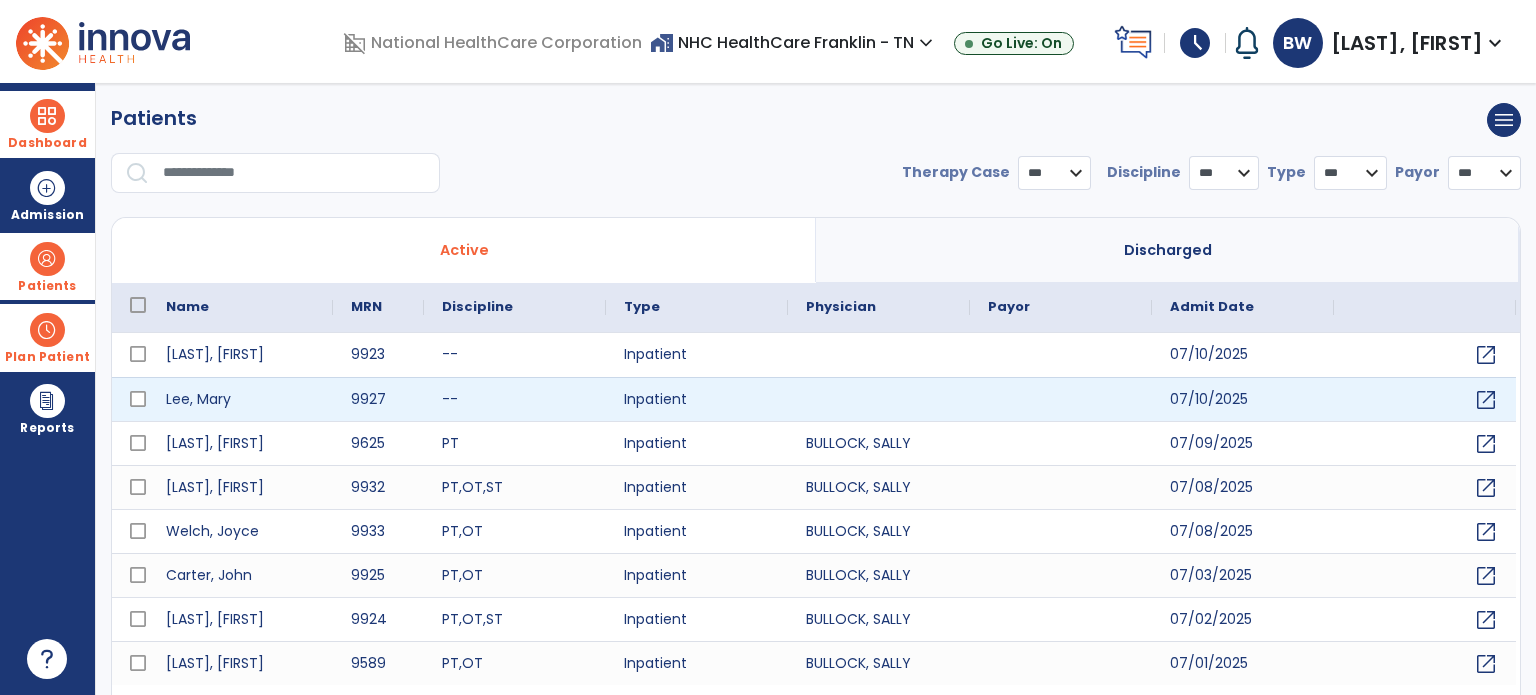 select on "***" 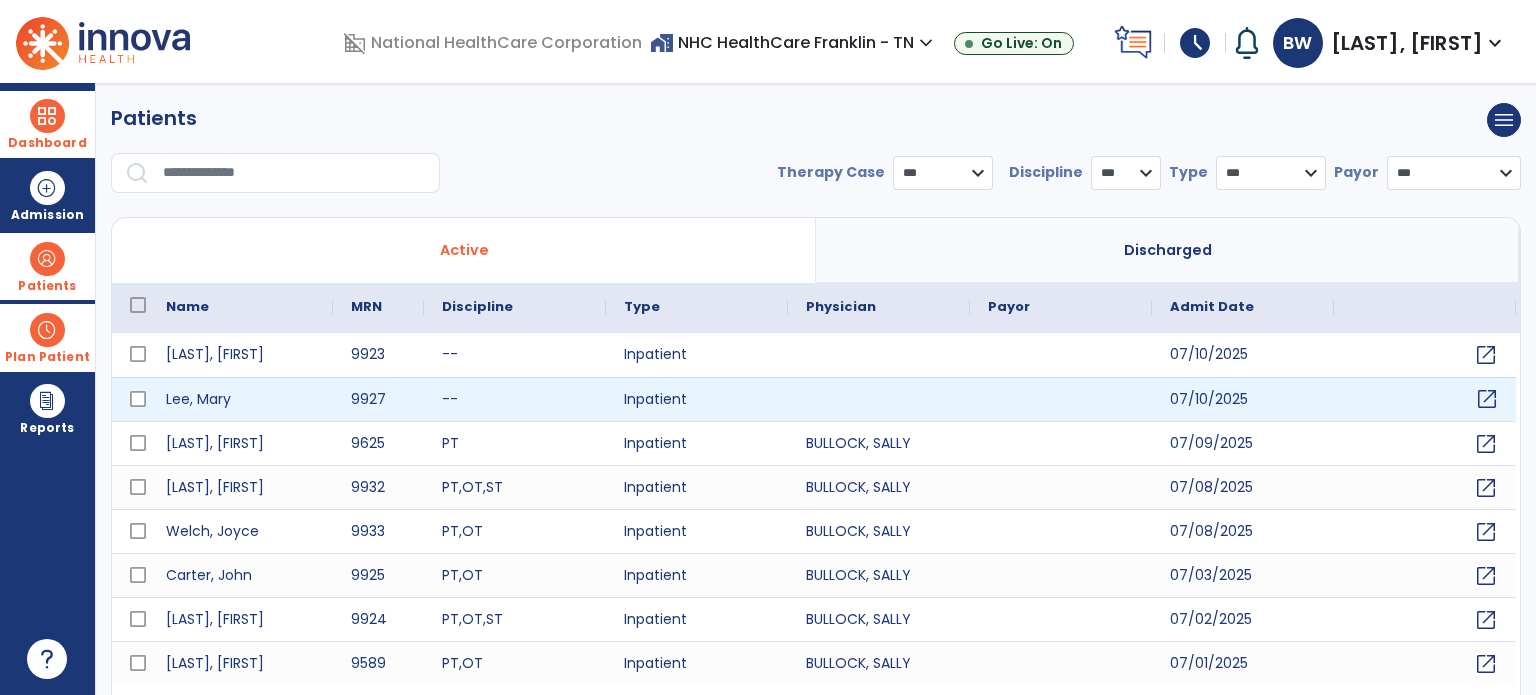 click on "open_in_new" at bounding box center [1487, 399] 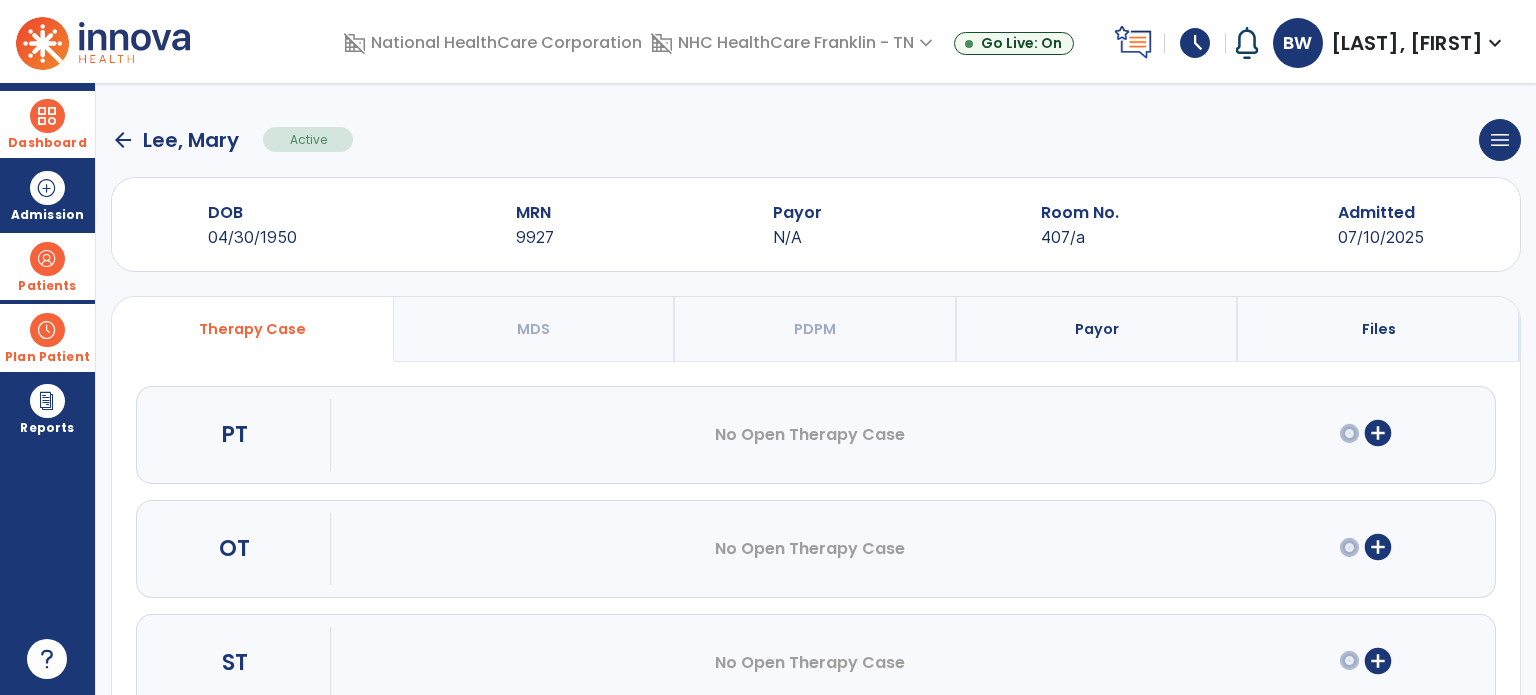 click on "add_circle" at bounding box center (1378, 547) 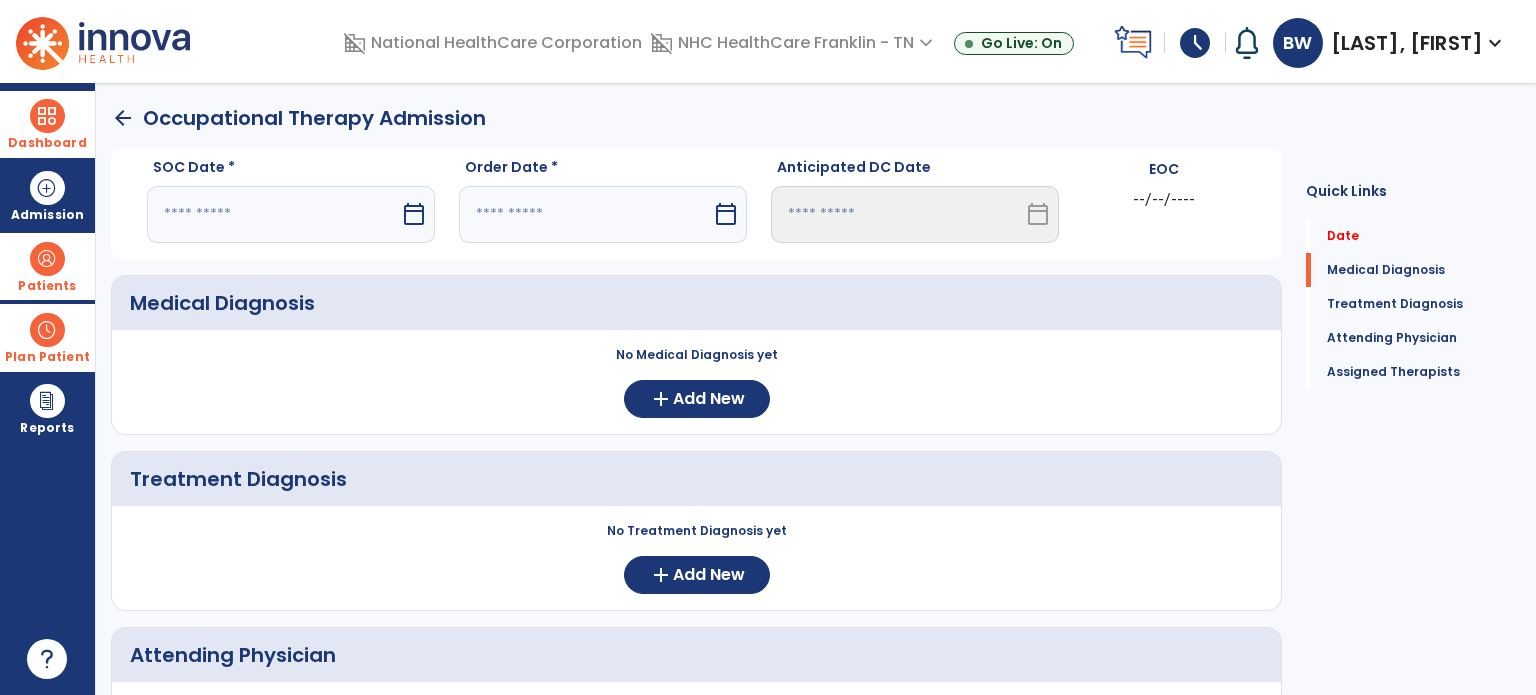 click on "calendar_today" at bounding box center [414, 214] 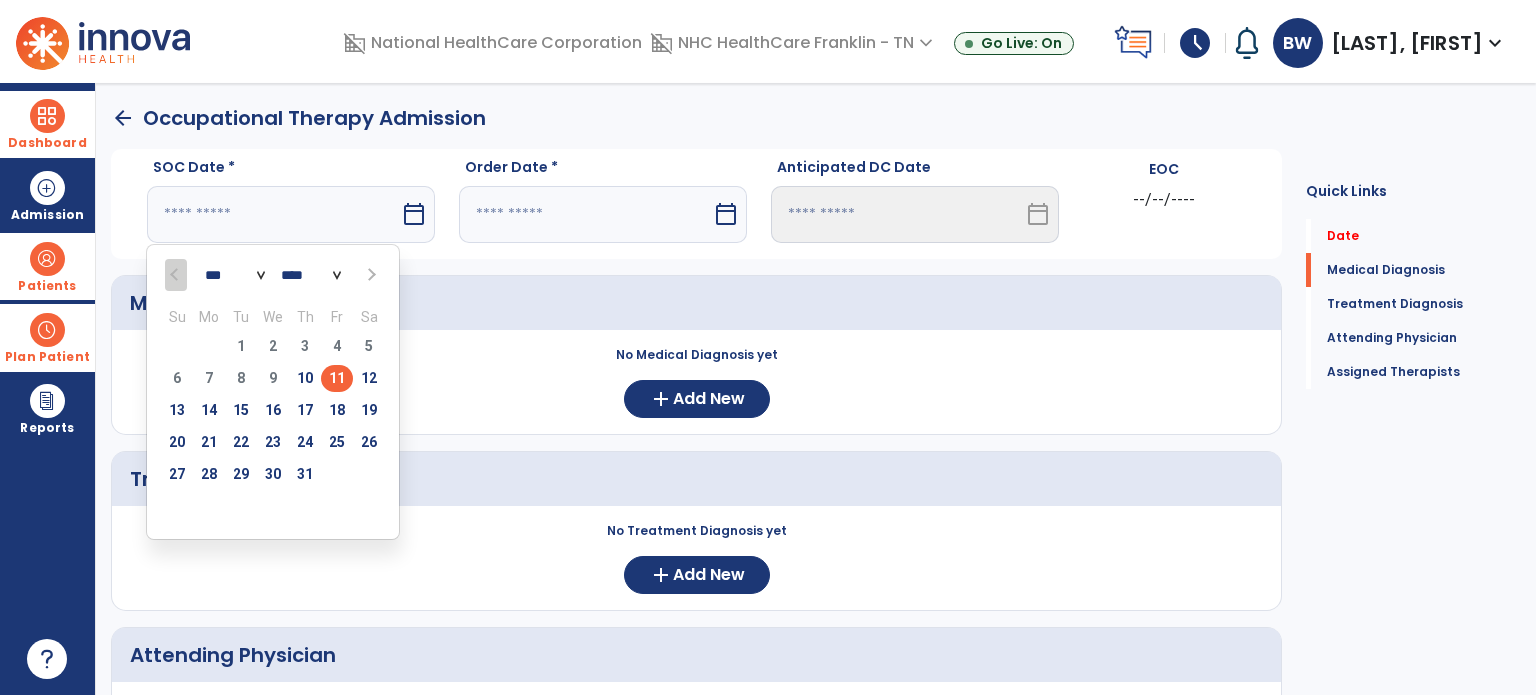 click on "11" at bounding box center [337, 378] 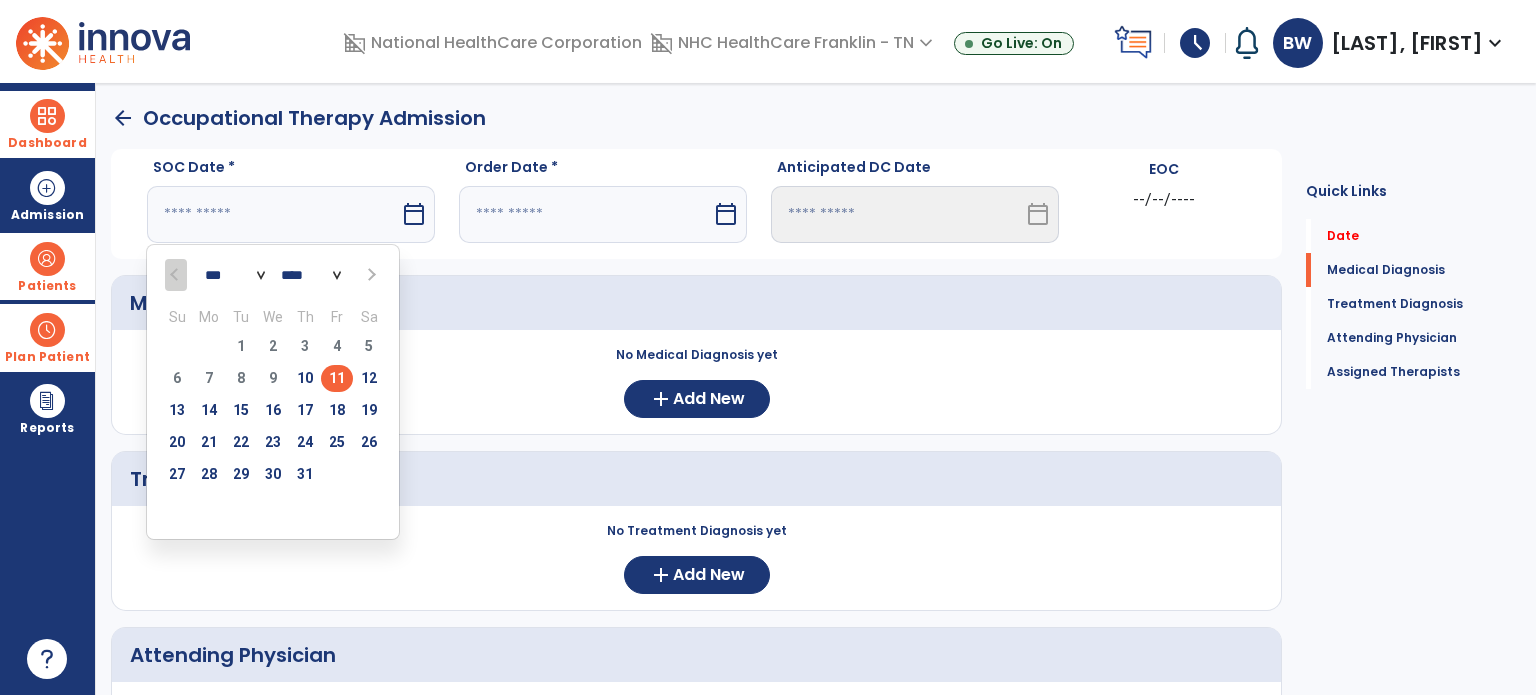 type on "*********" 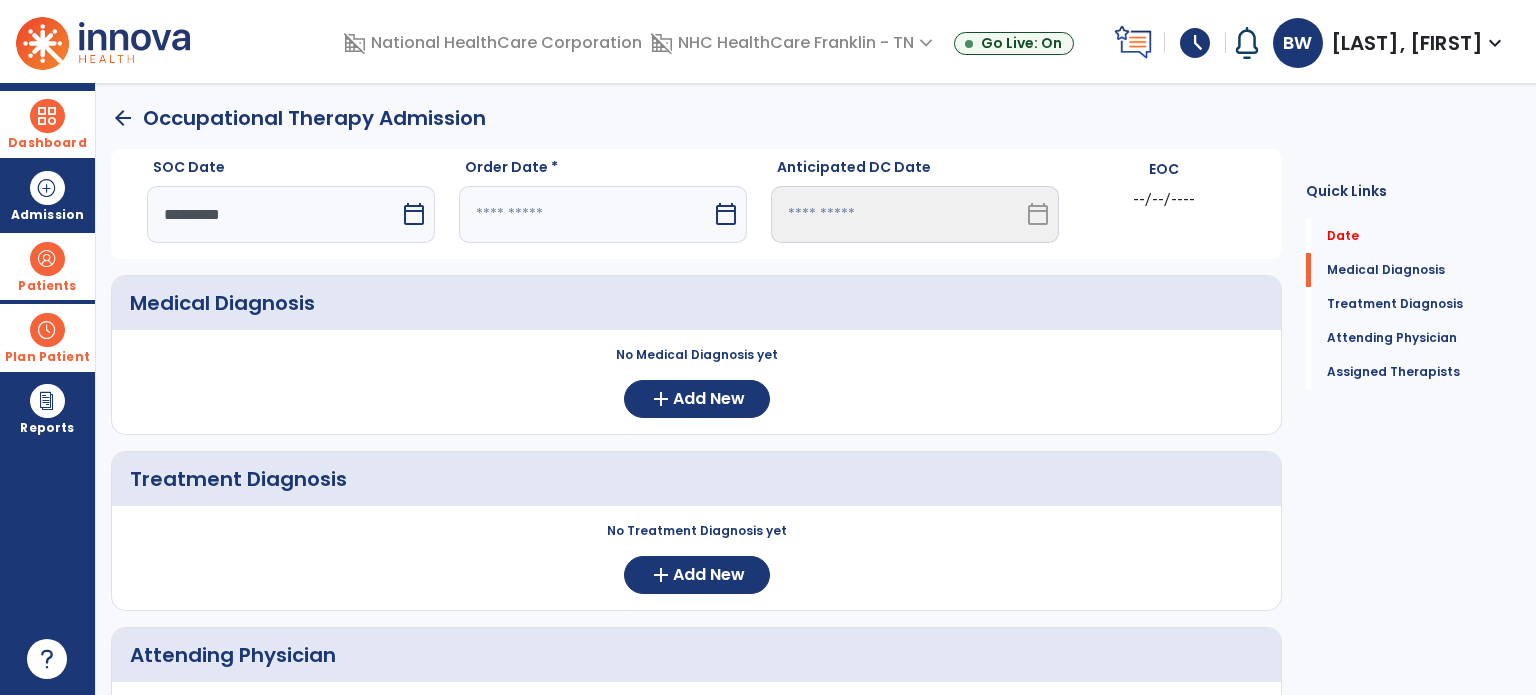 click on "calendar_today" at bounding box center [726, 214] 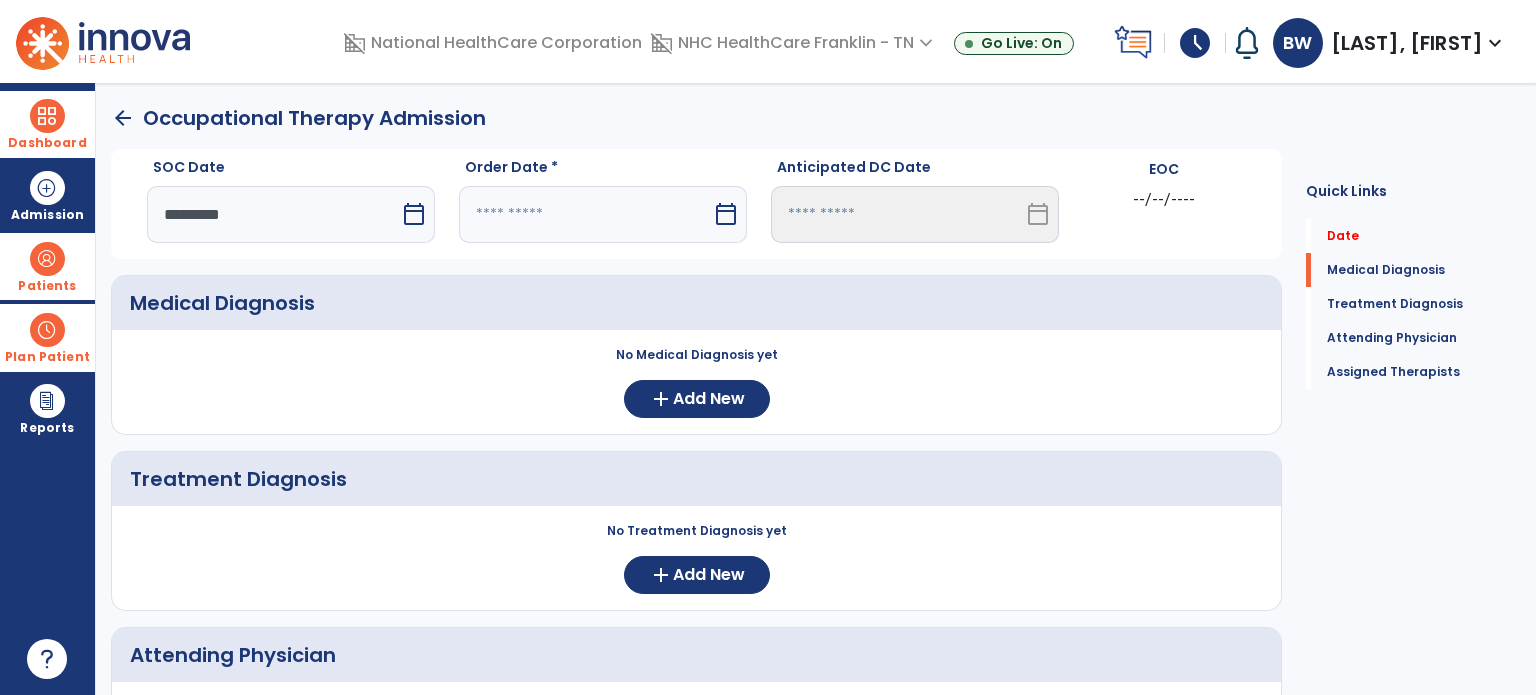 select on "*" 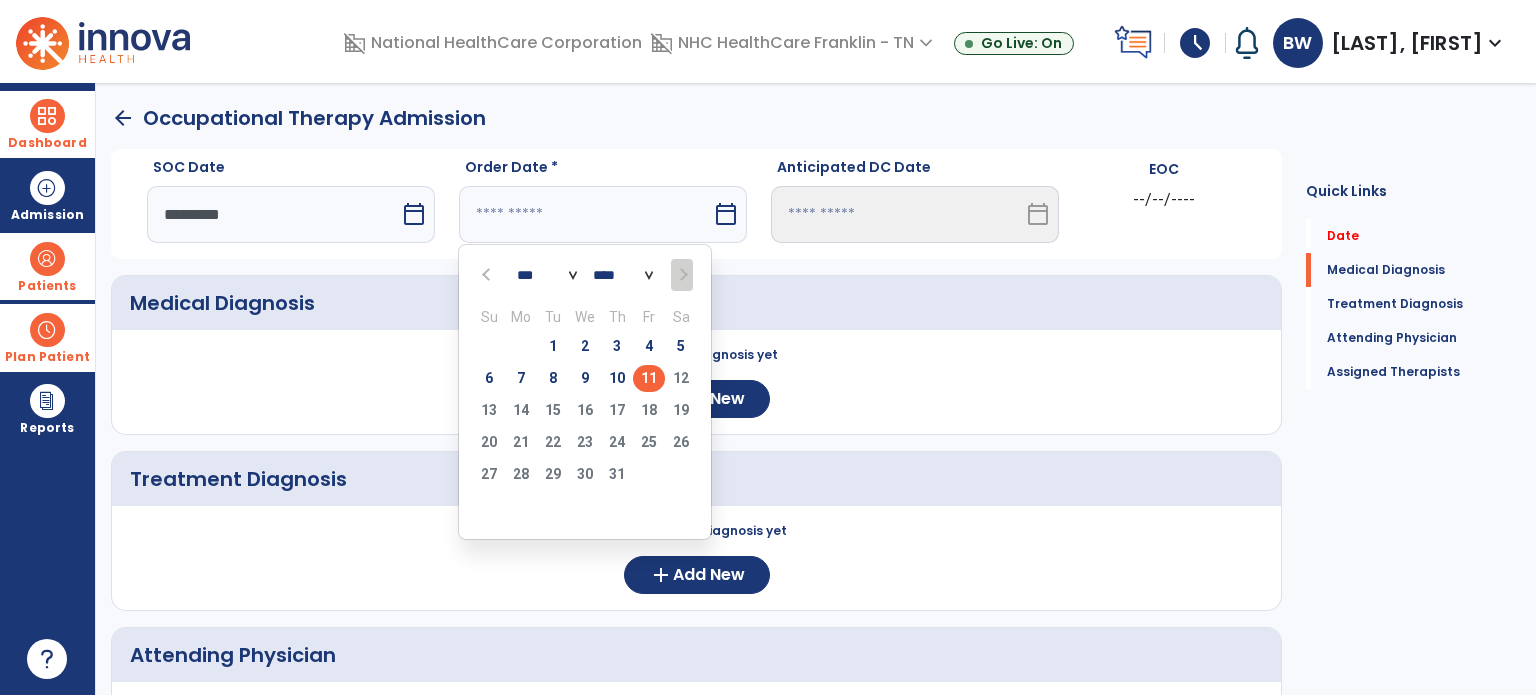 click on "11" at bounding box center (649, 378) 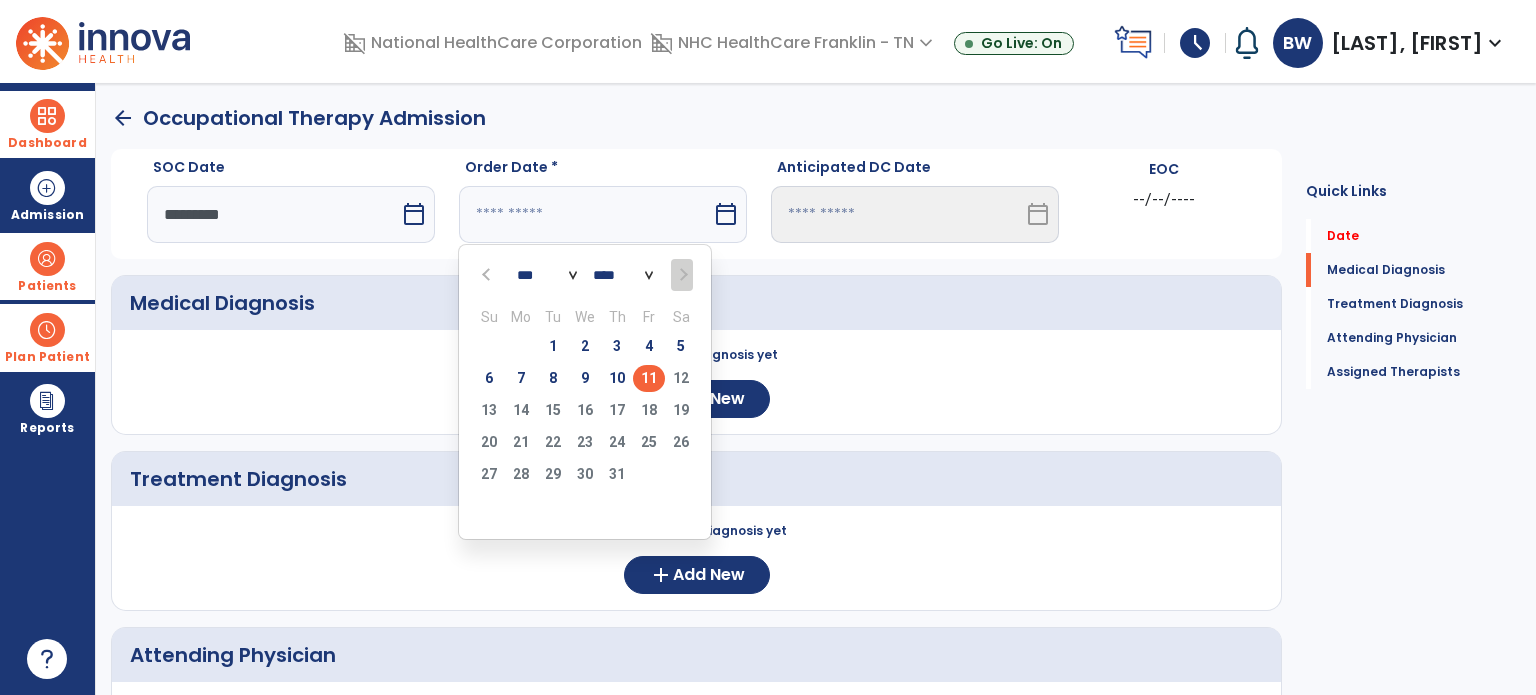 type on "*********" 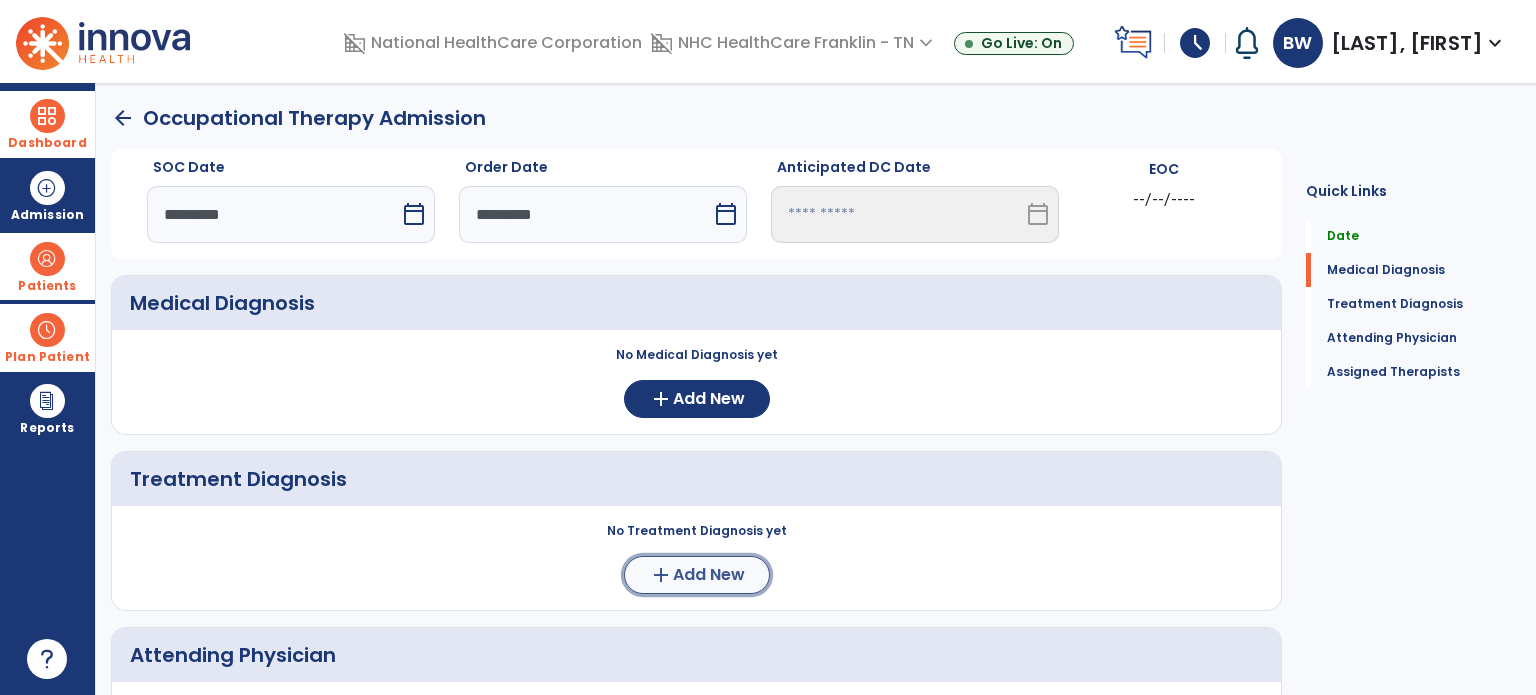 click on "Add New" 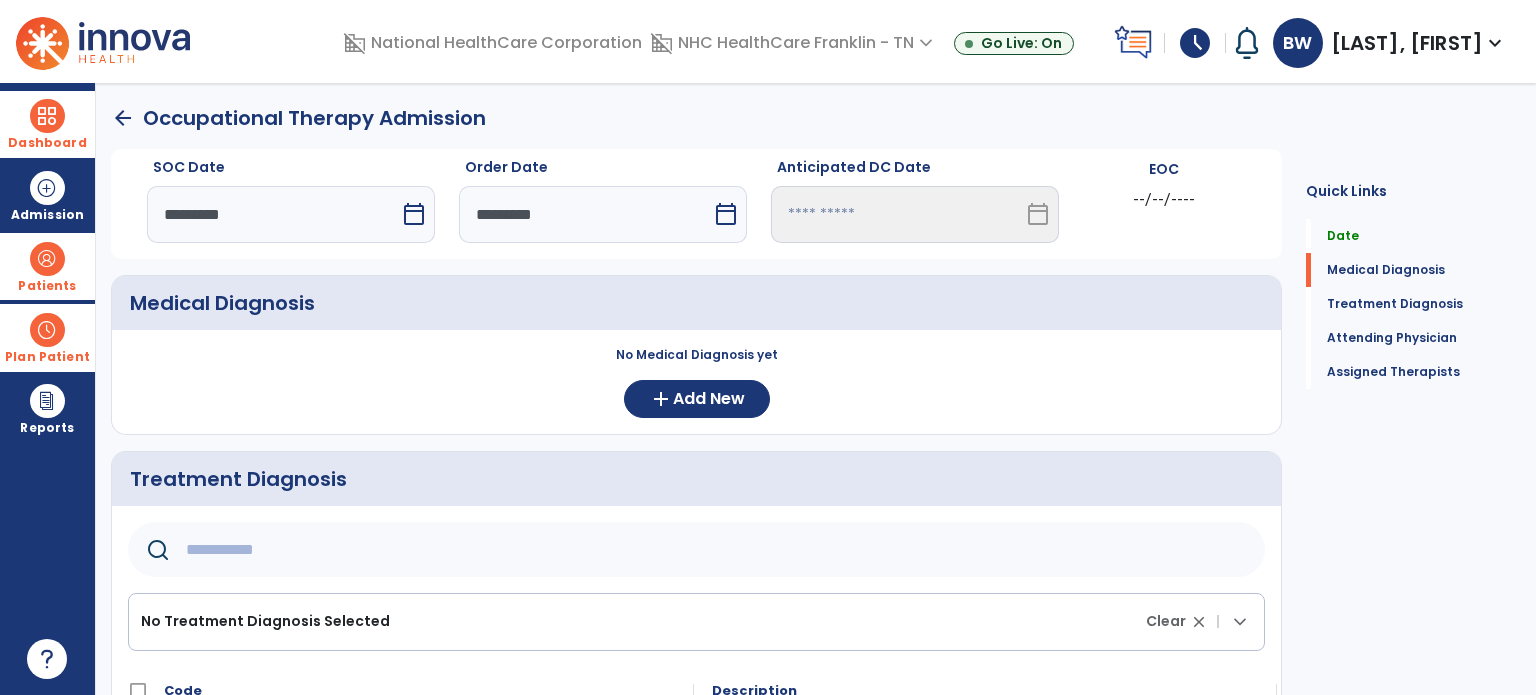 click 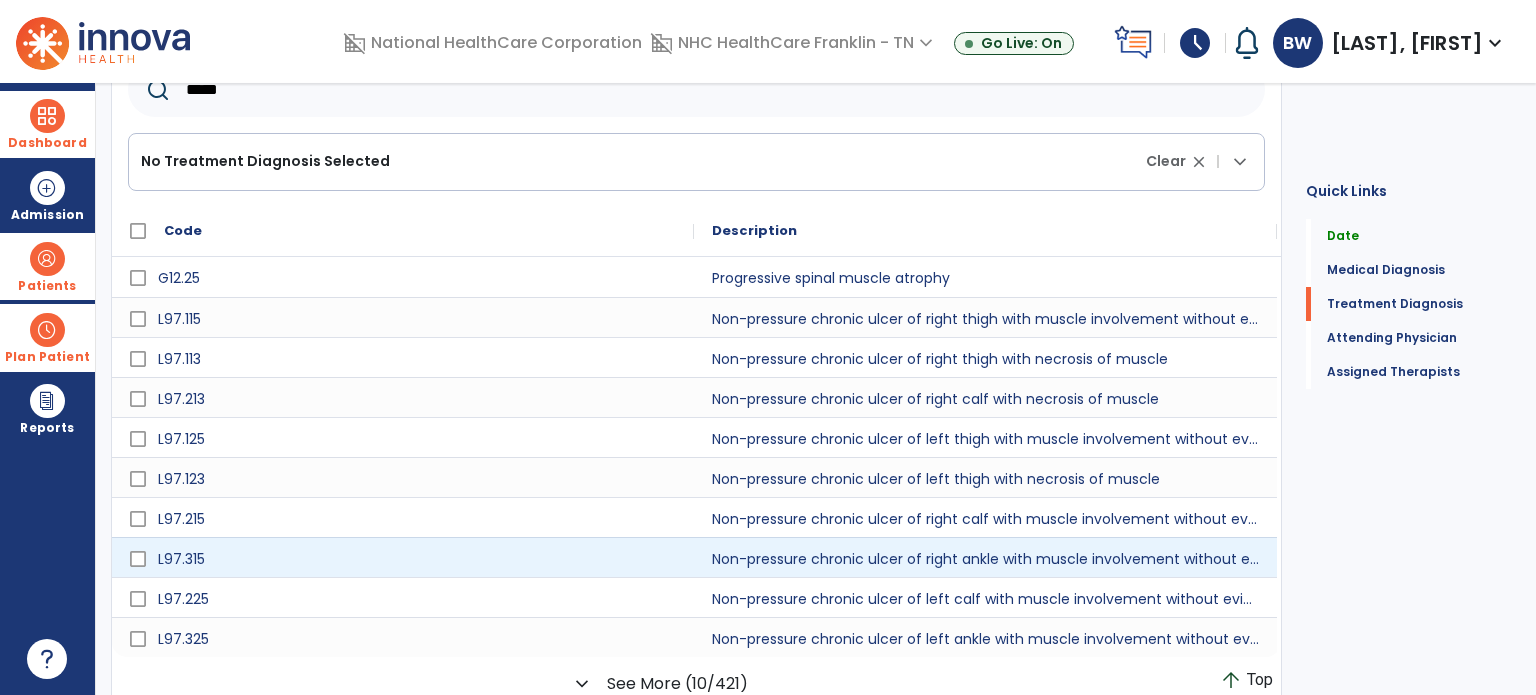 scroll, scrollTop: 465, scrollLeft: 0, axis: vertical 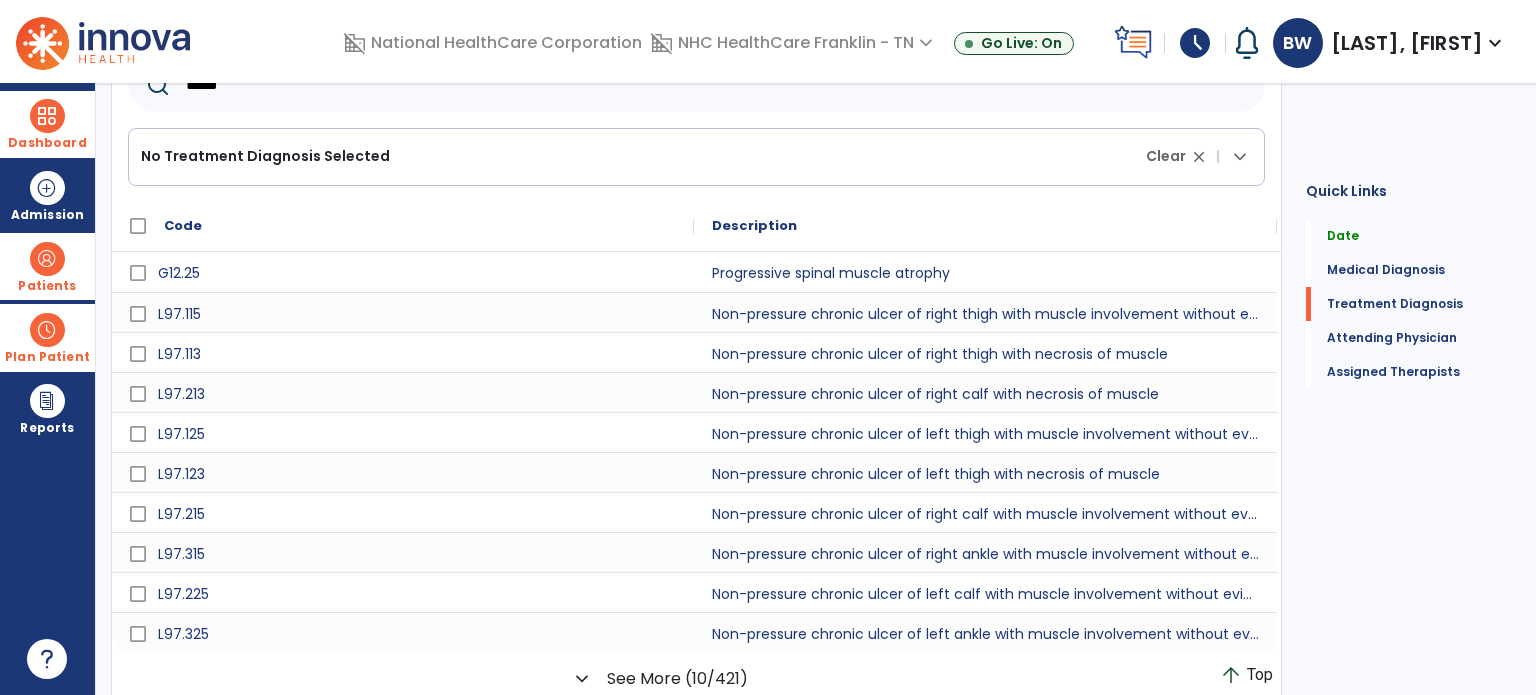 type on "*****" 